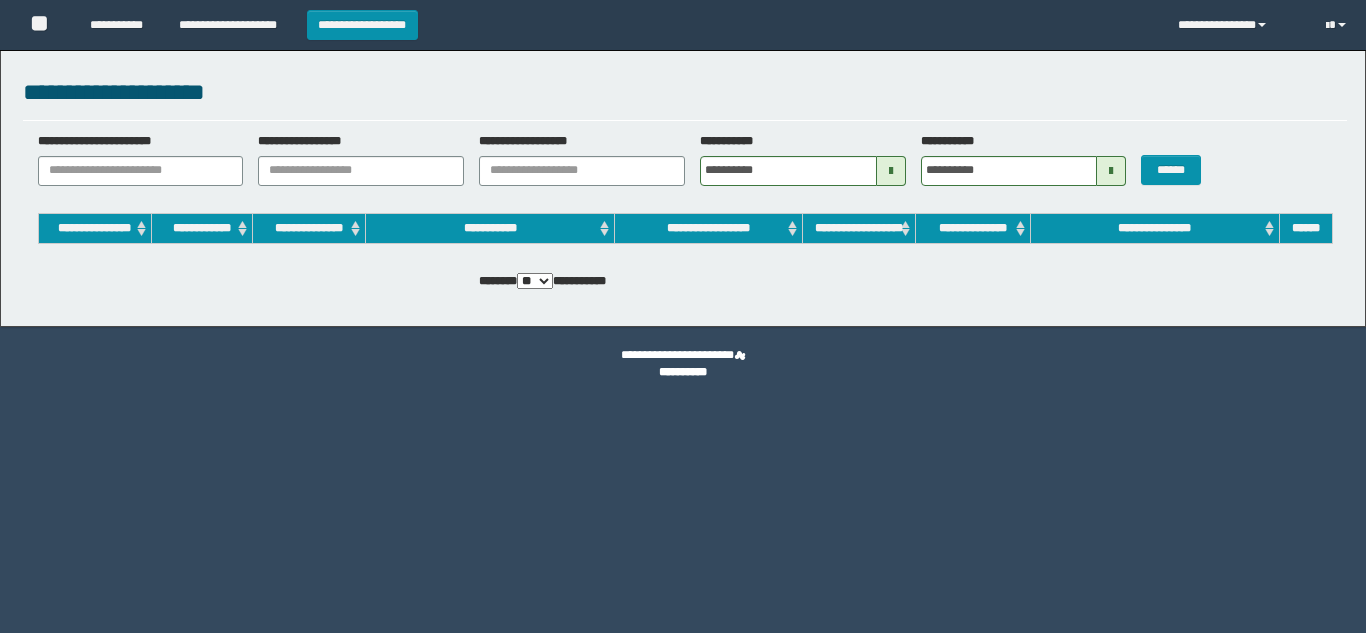 scroll, scrollTop: 0, scrollLeft: 0, axis: both 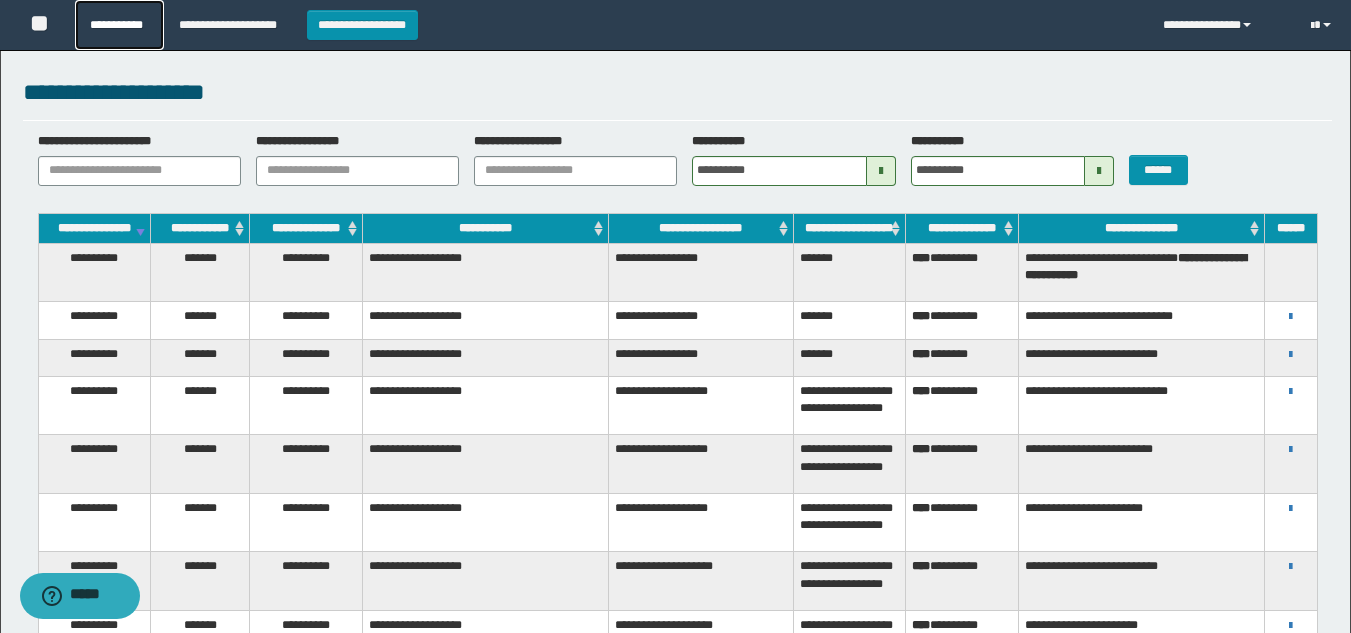 click on "**********" at bounding box center [119, 25] 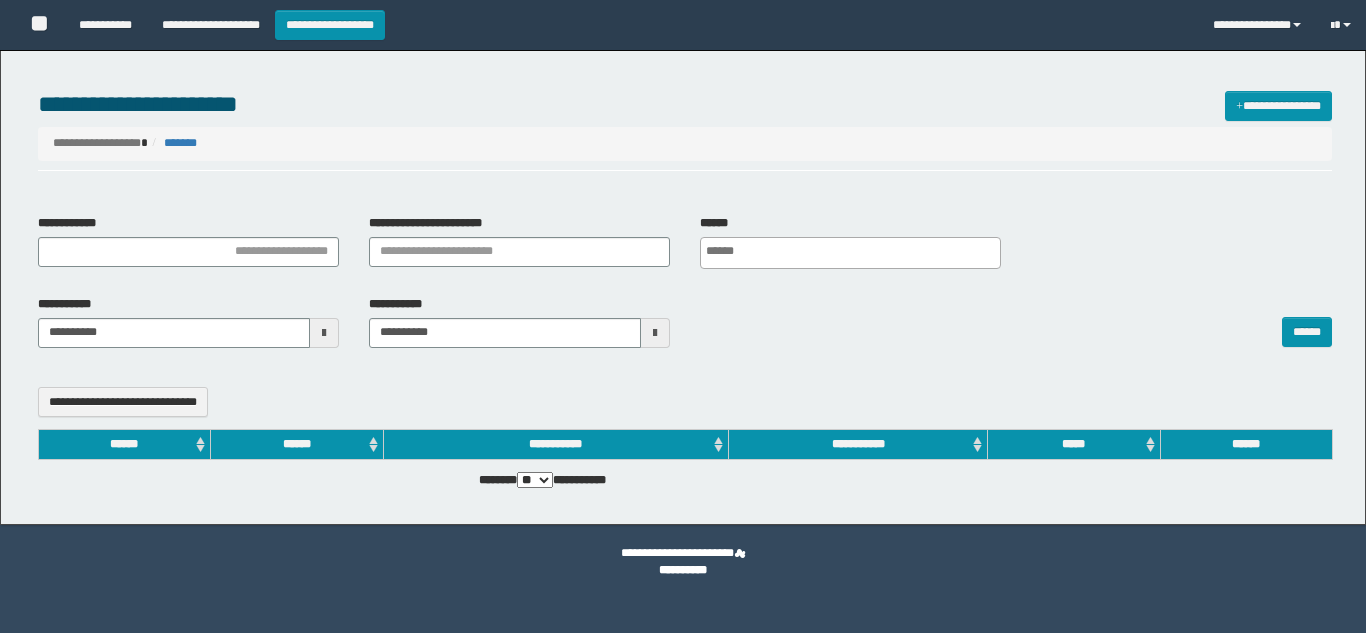 select 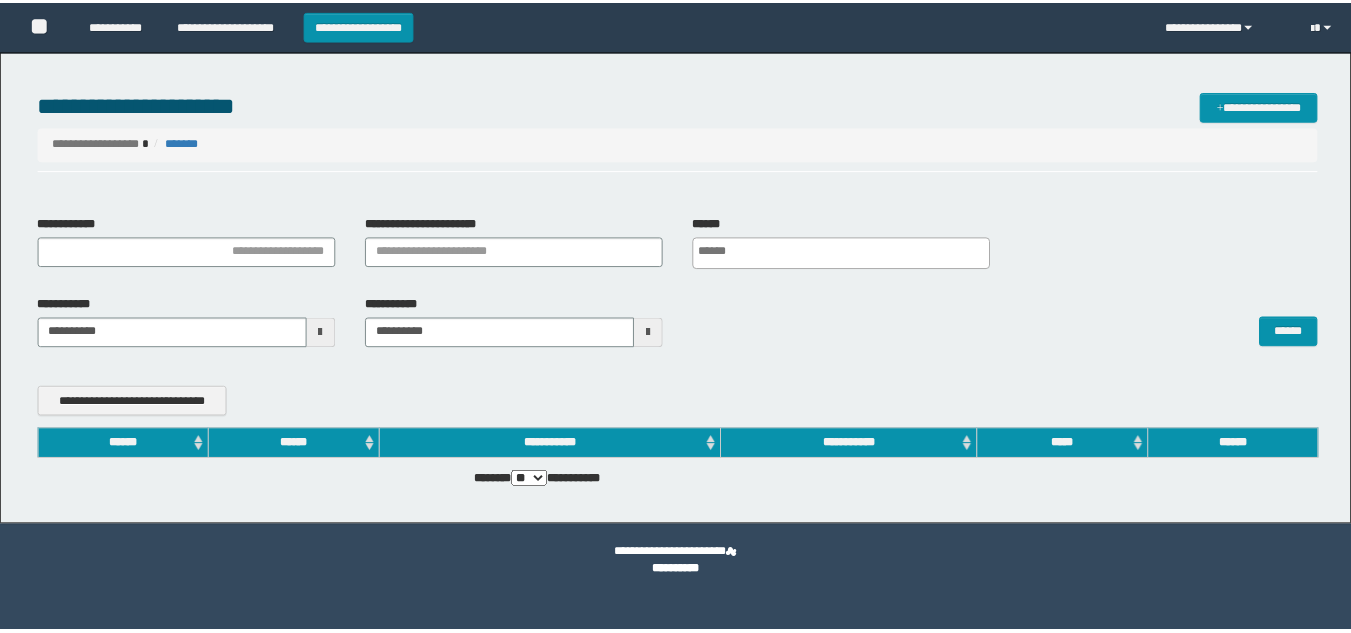 scroll, scrollTop: 0, scrollLeft: 0, axis: both 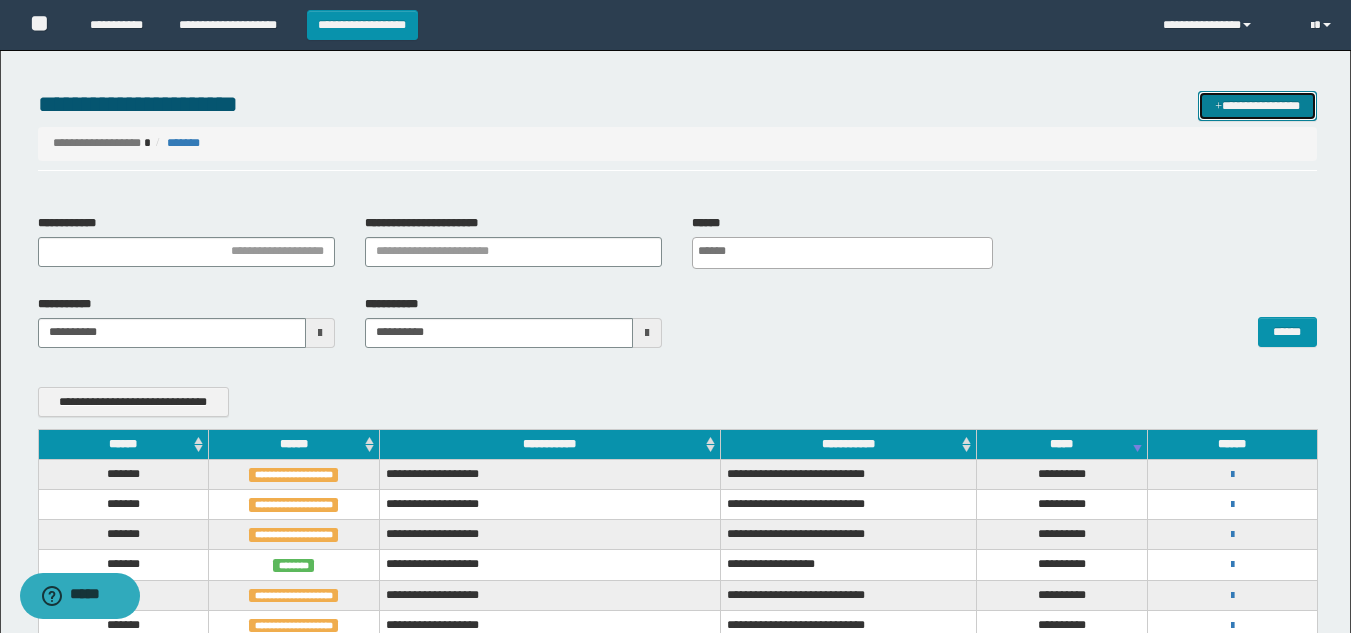 click on "**********" at bounding box center [1257, 106] 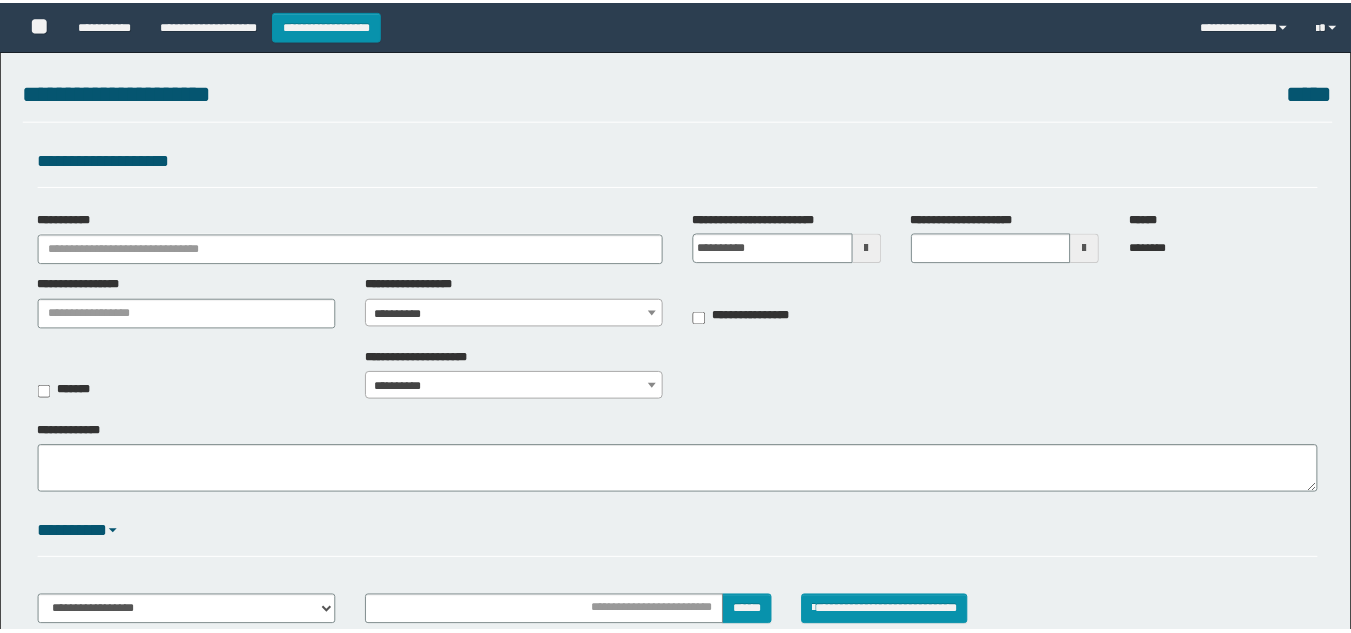 scroll, scrollTop: 0, scrollLeft: 0, axis: both 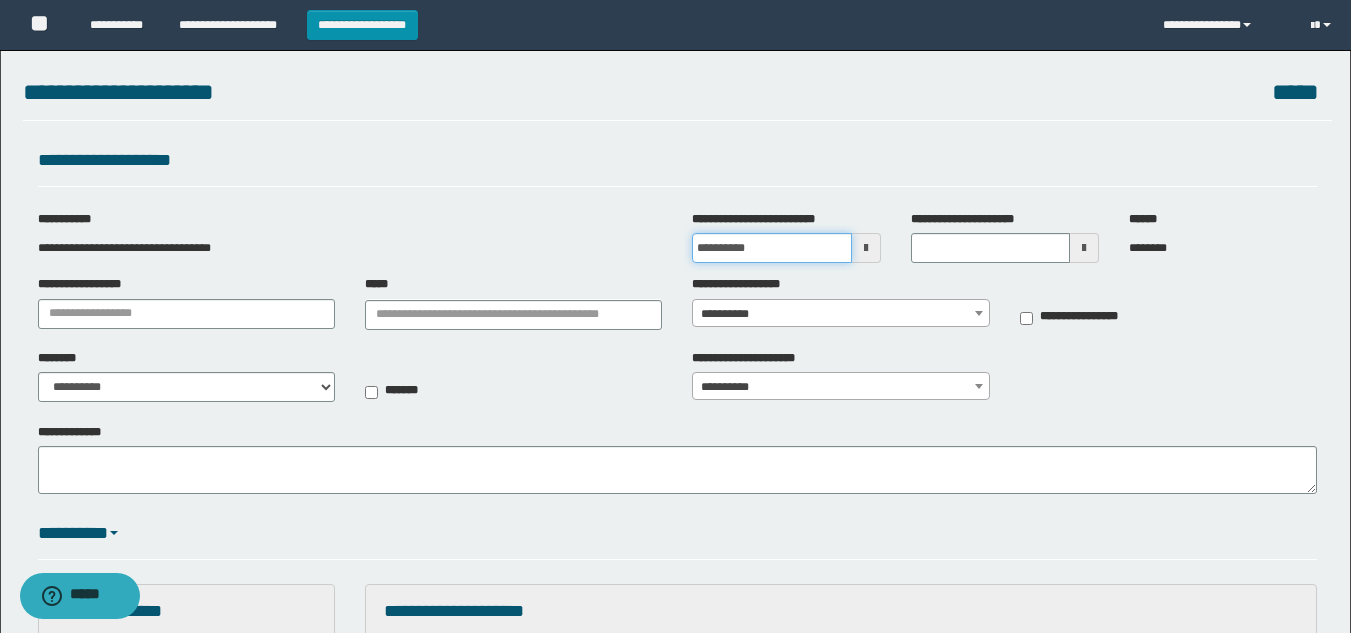 click on "**********" at bounding box center (771, 248) 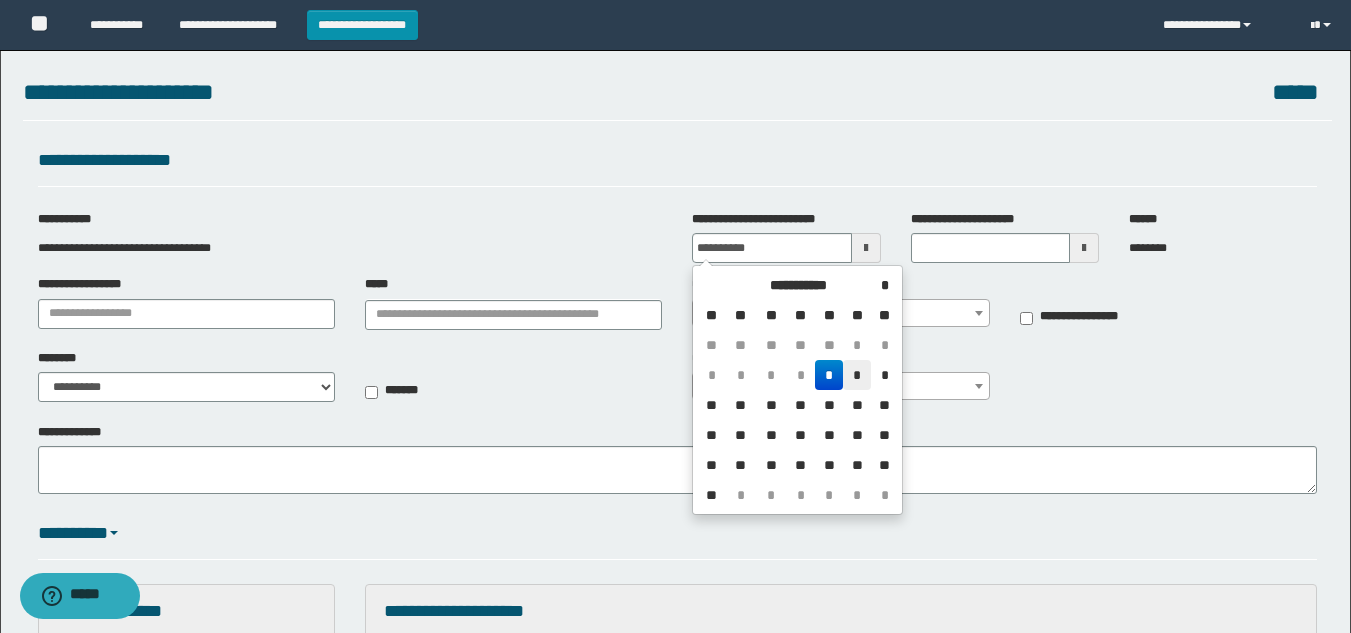 click on "*" at bounding box center [857, 375] 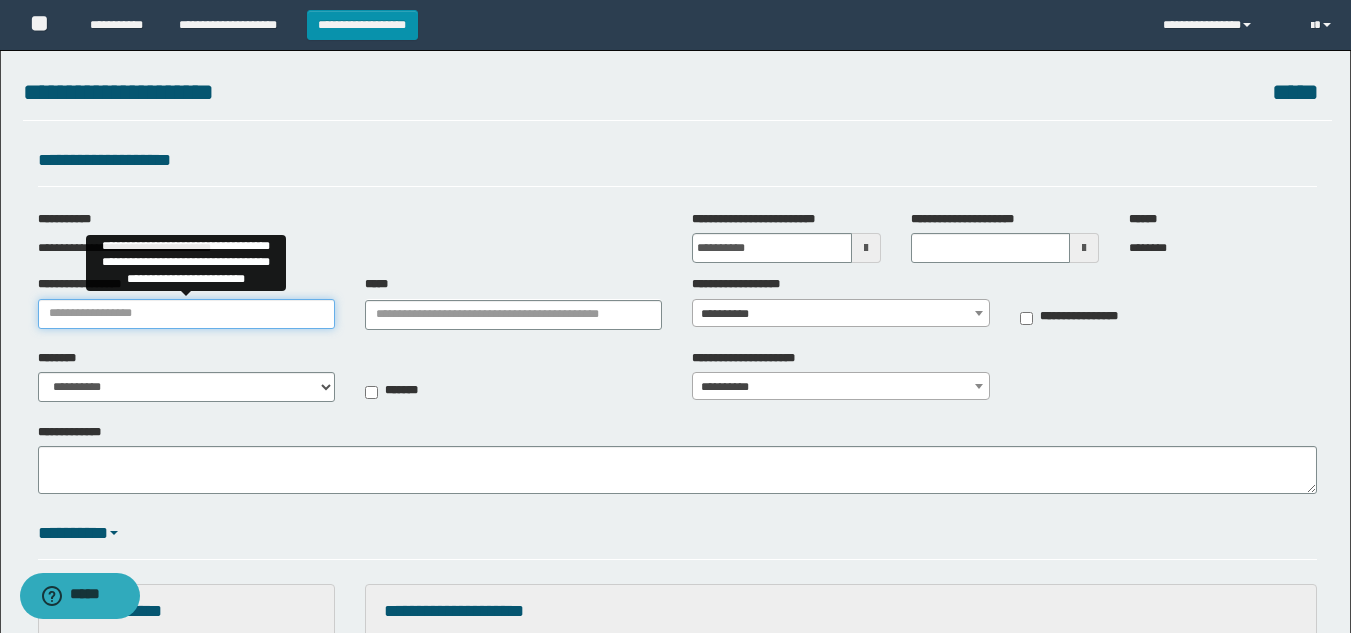click on "**********" at bounding box center [186, 314] 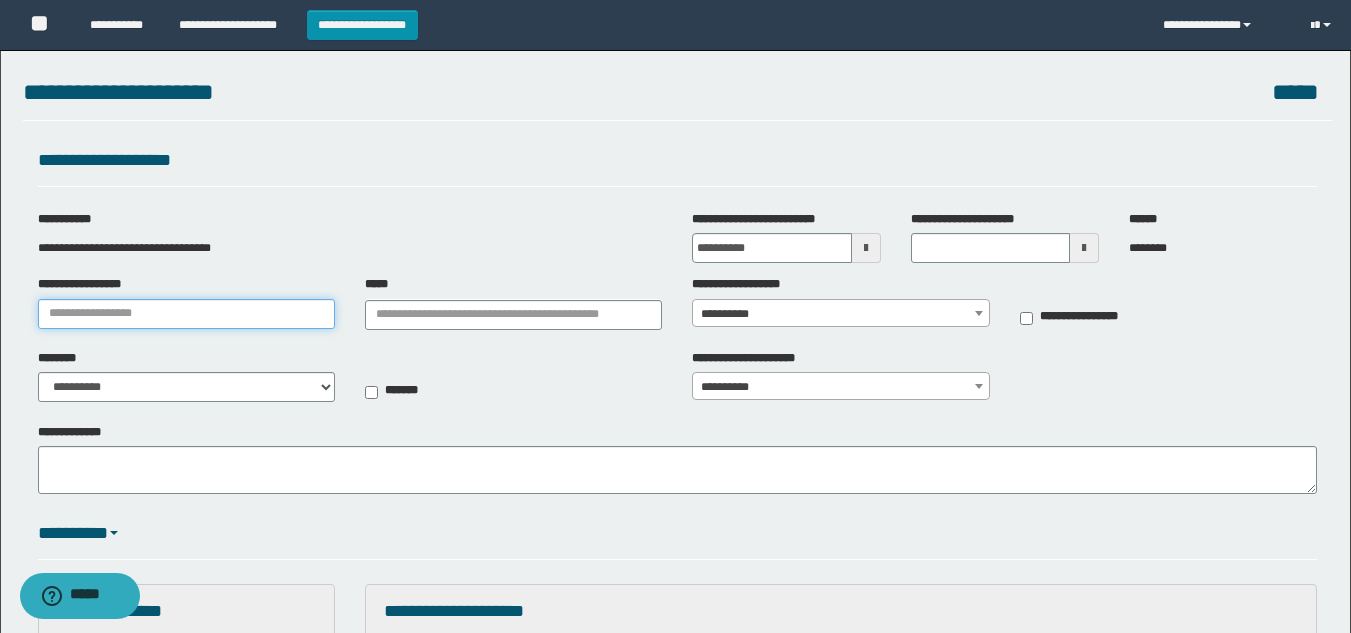 type on "**********" 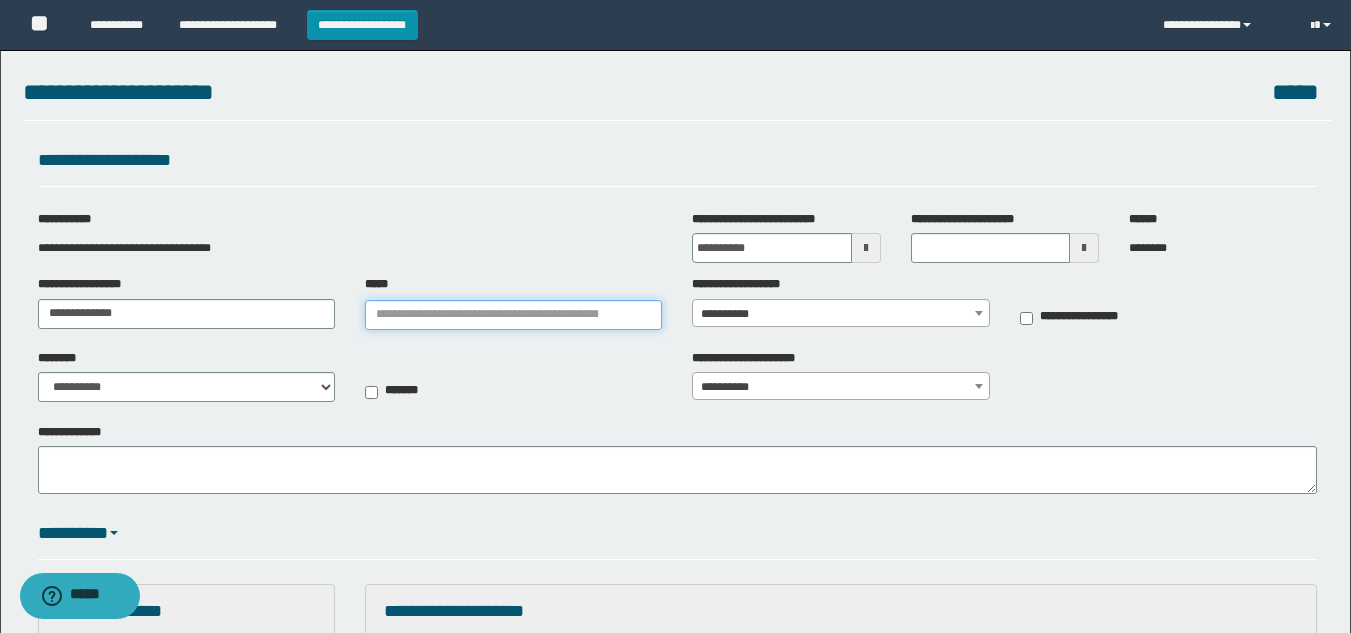 click on "*****" at bounding box center (513, 315) 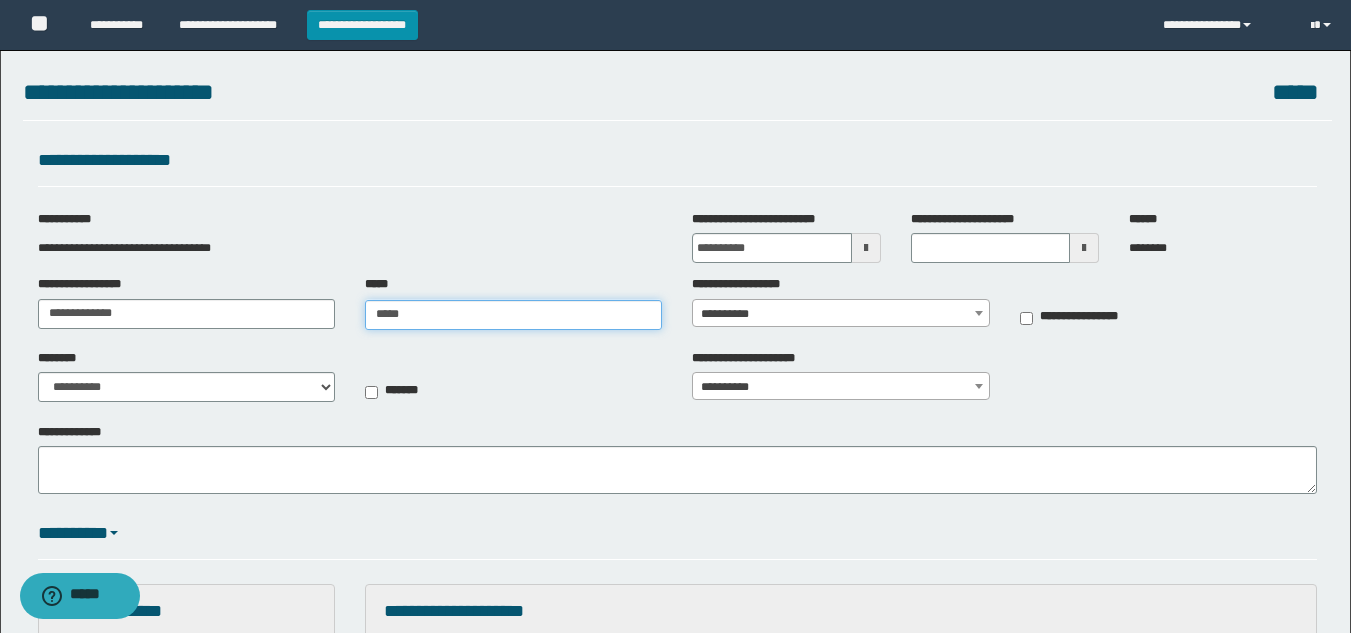 type on "******" 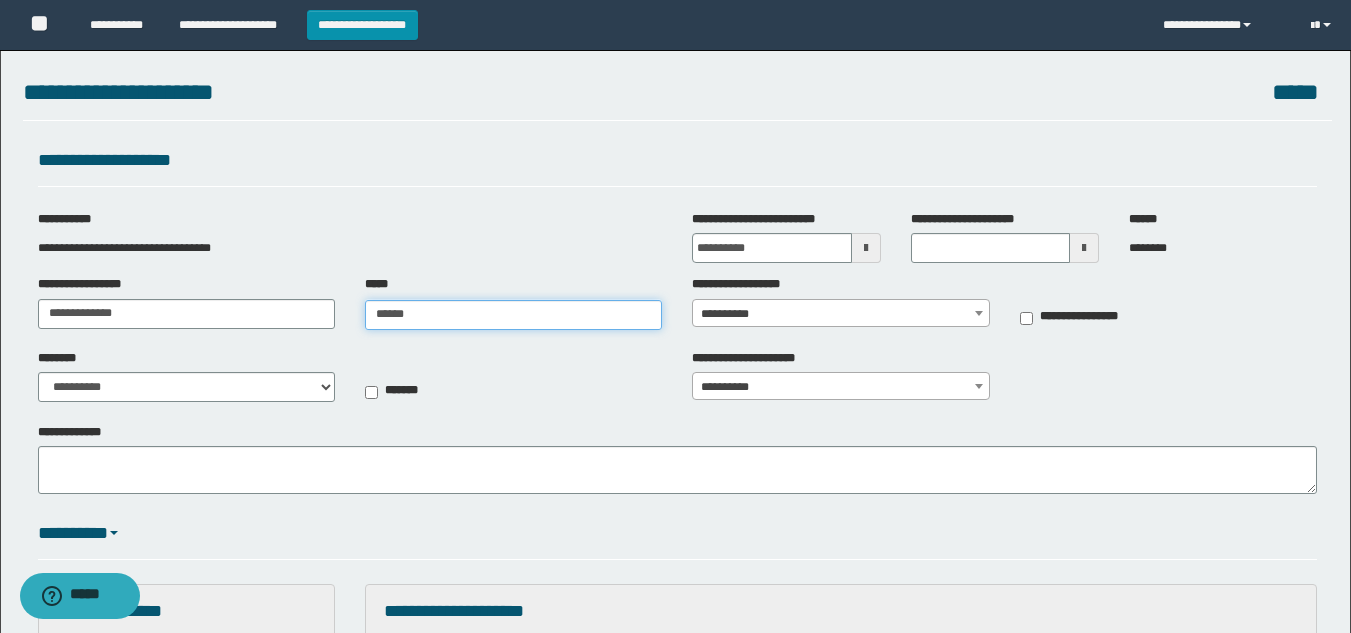 type on "******" 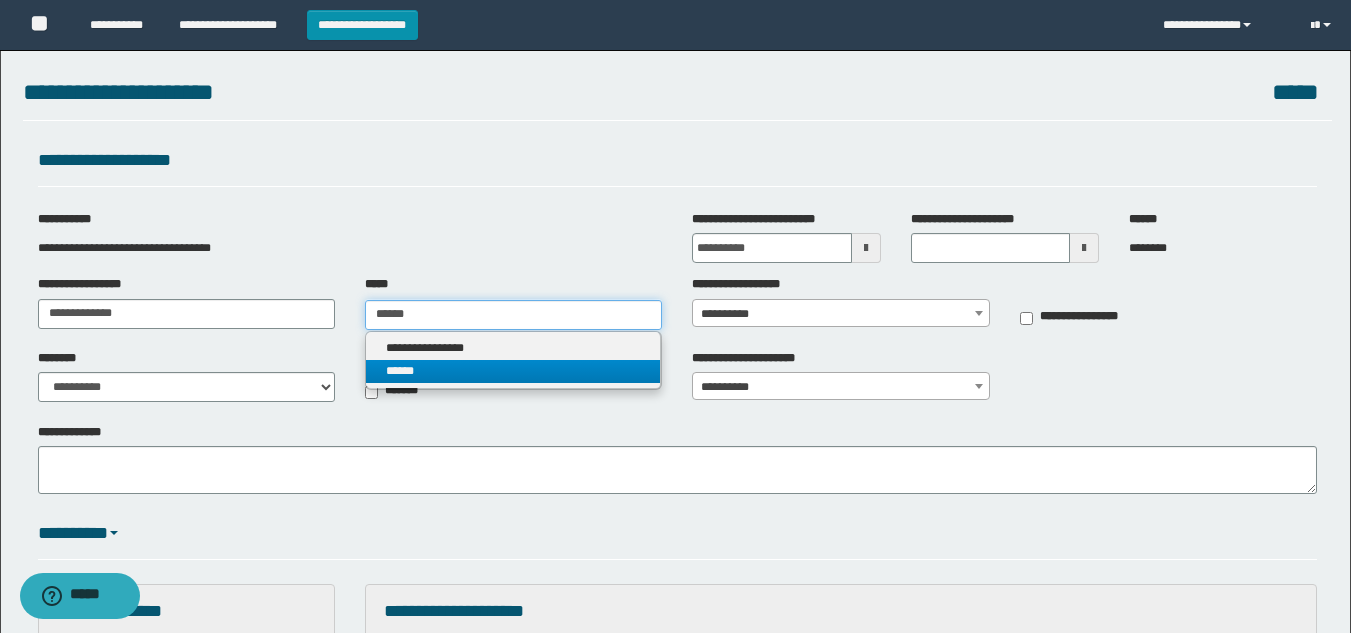 type on "******" 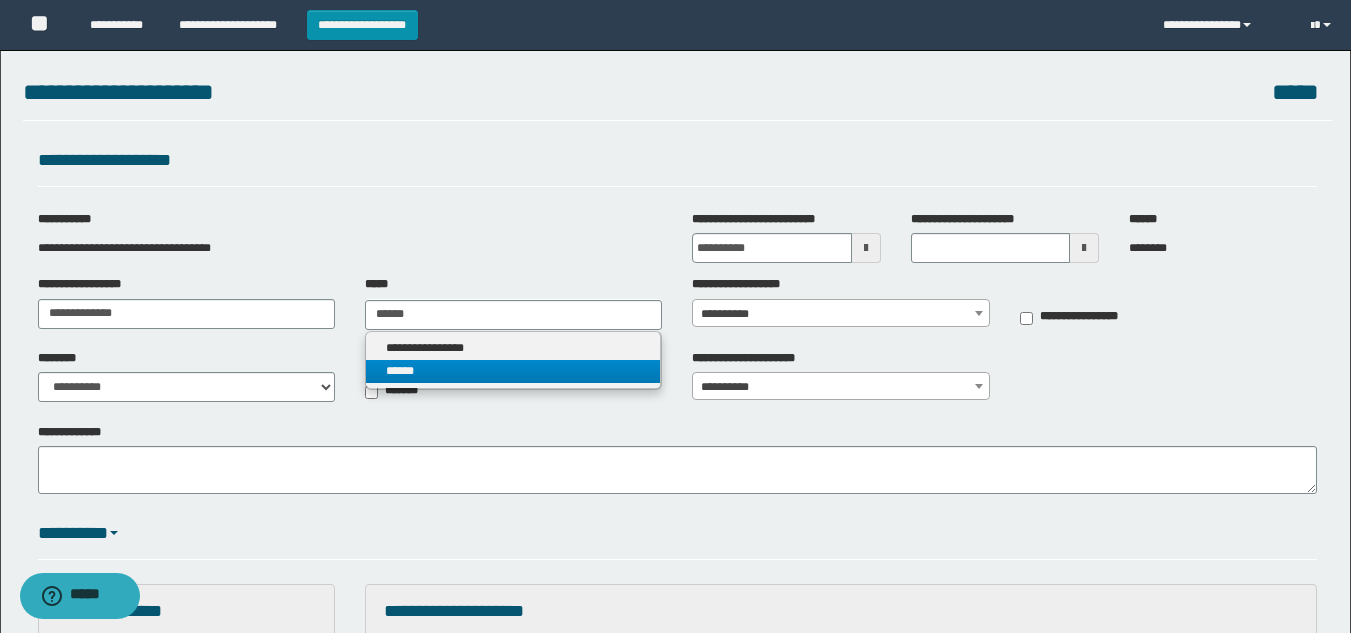 type 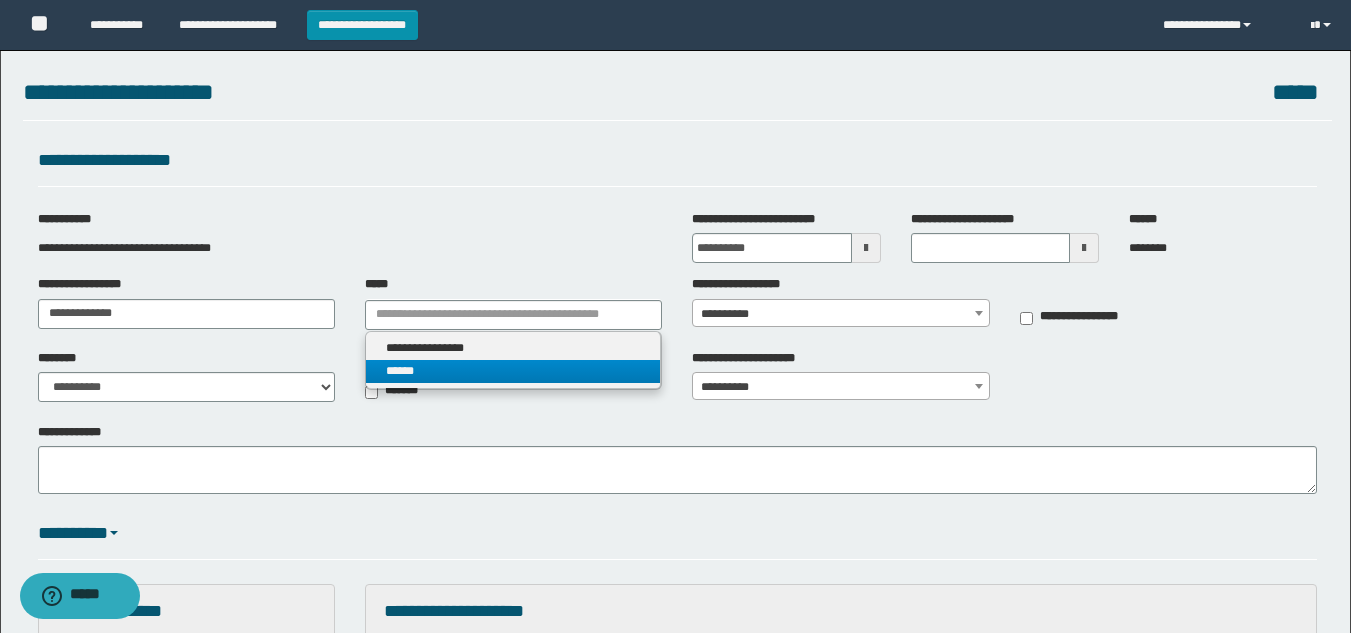 click on "******" at bounding box center (513, 371) 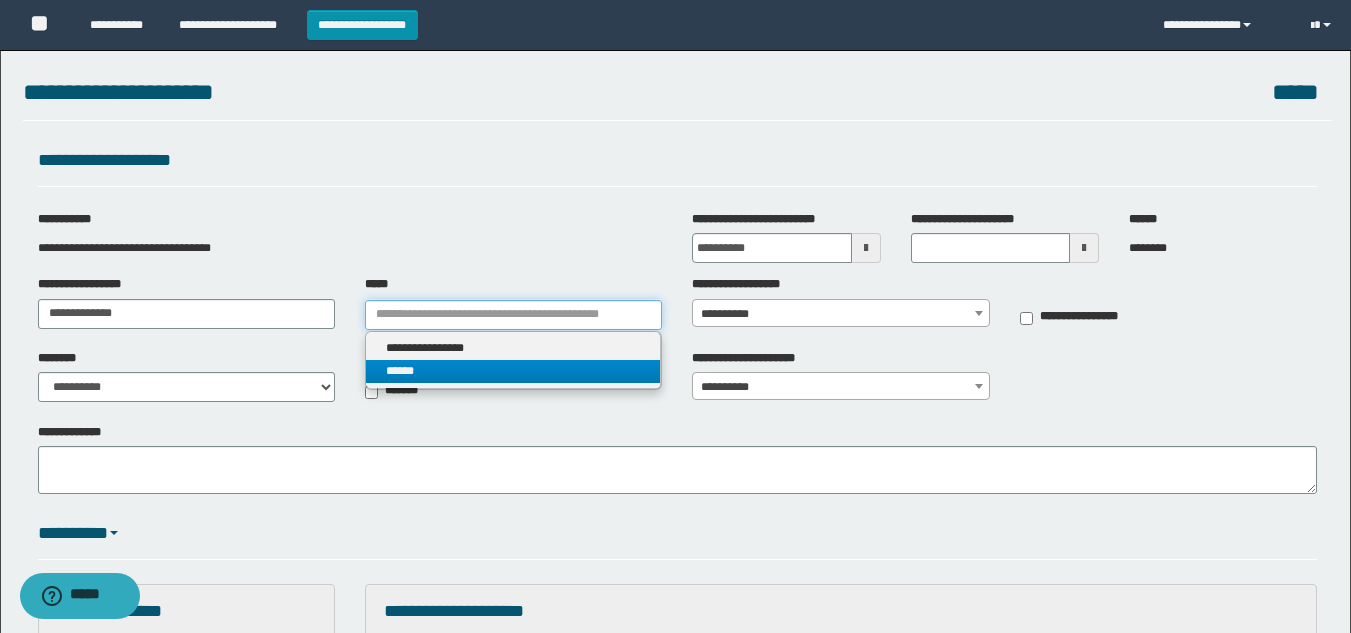 type 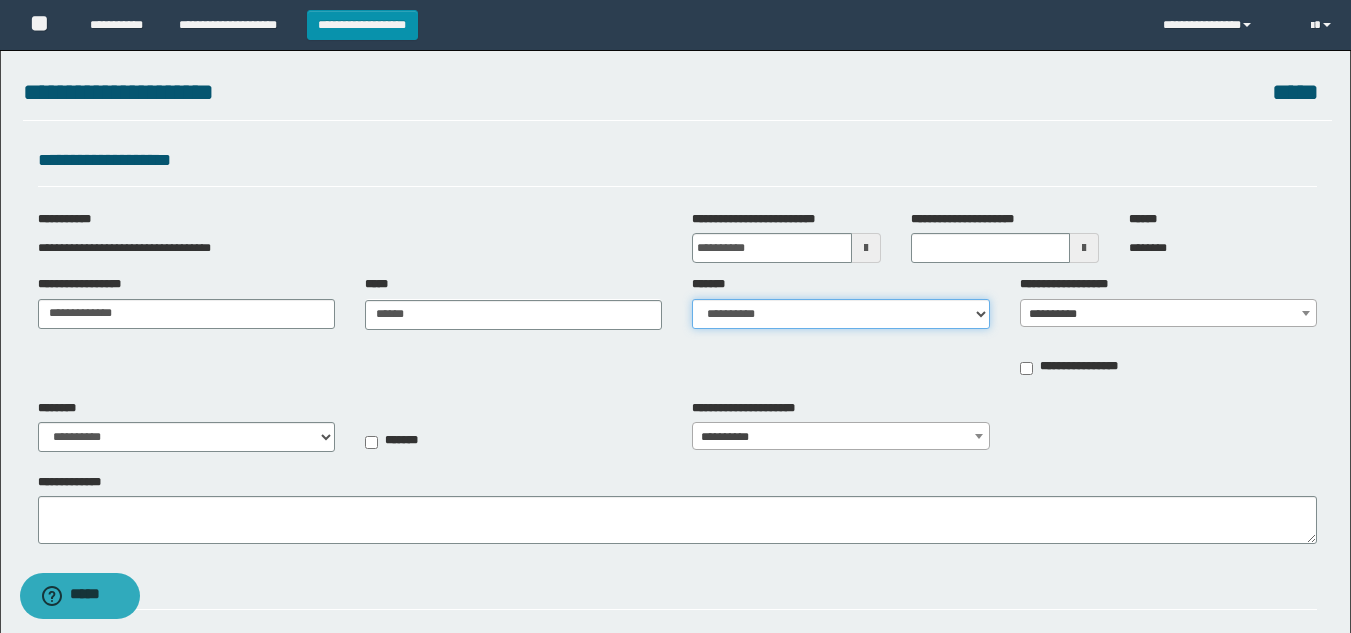 click on "**********" at bounding box center (840, 314) 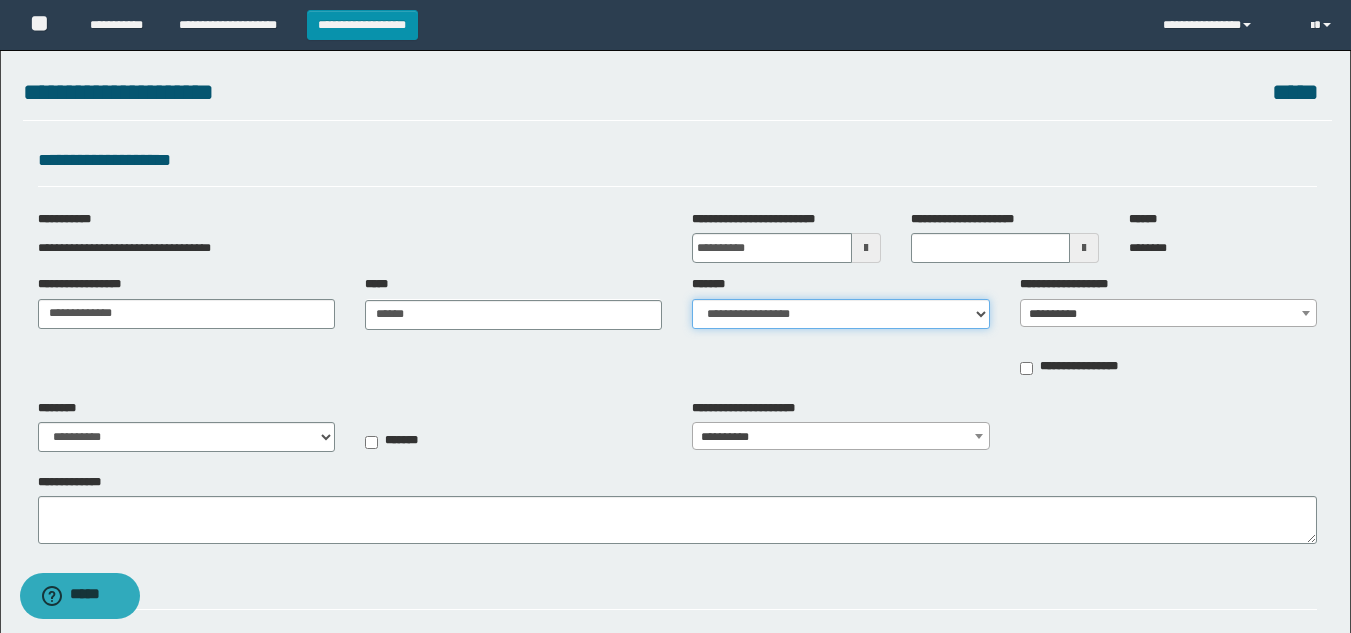 click on "**********" at bounding box center [840, 314] 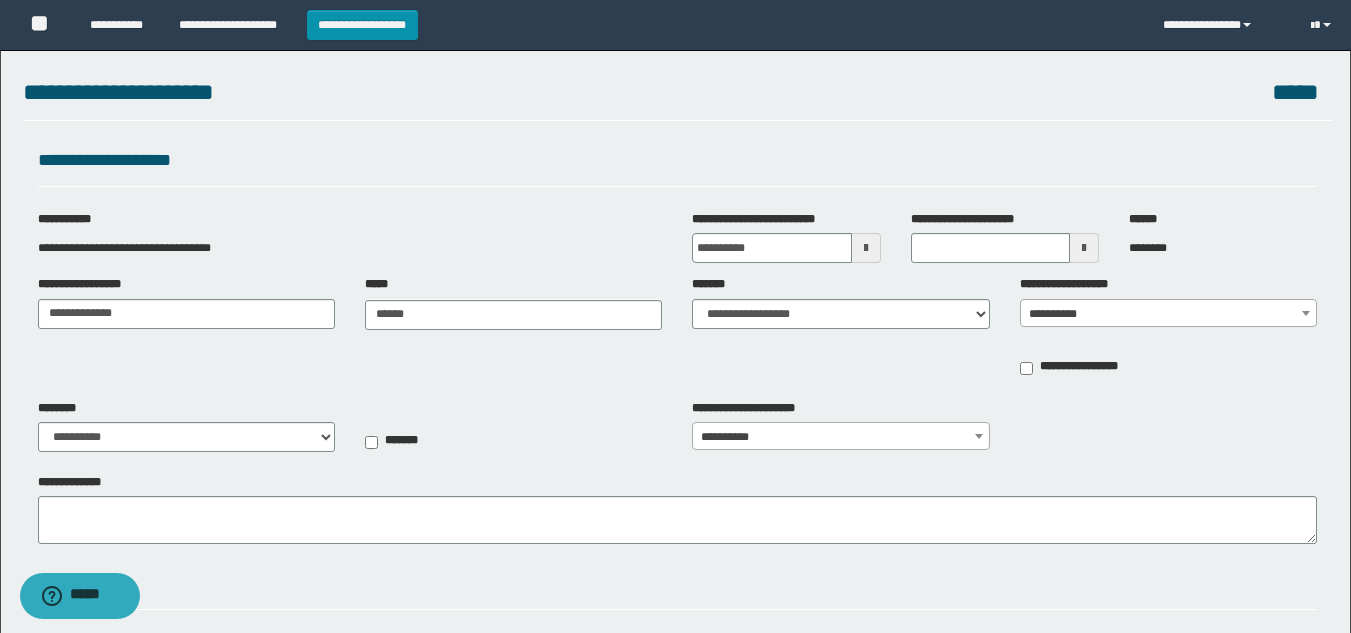 click on "**********" at bounding box center [1168, 314] 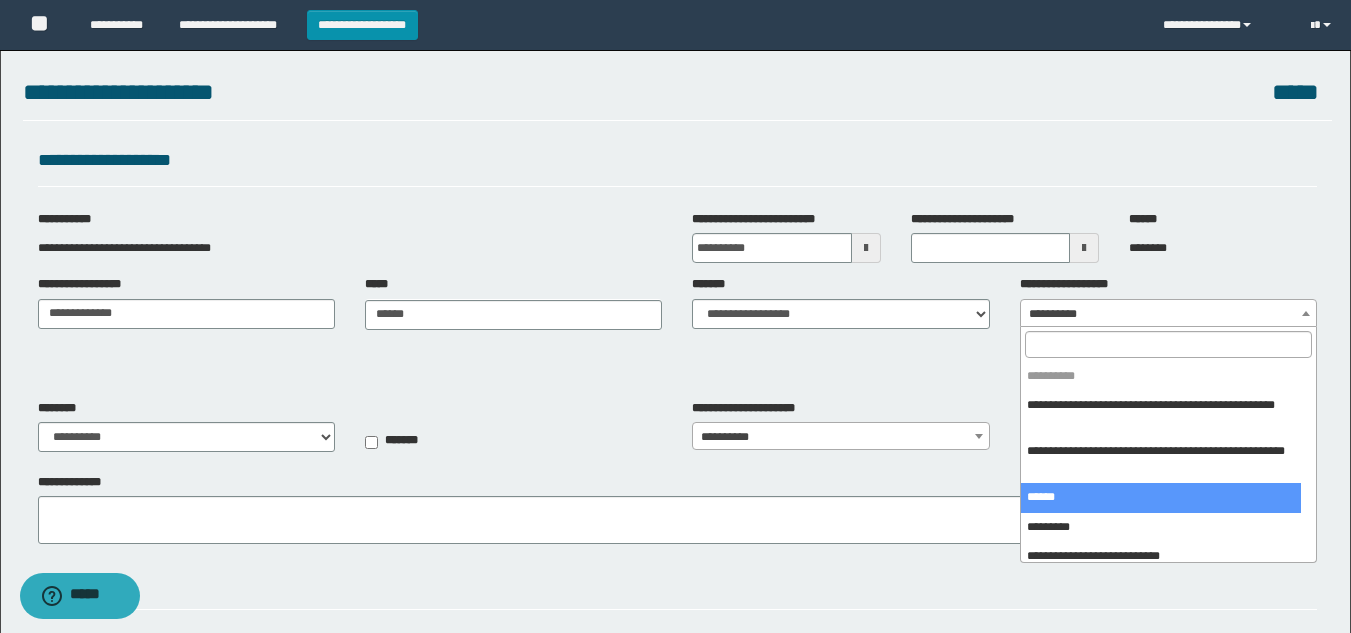 select on "***" 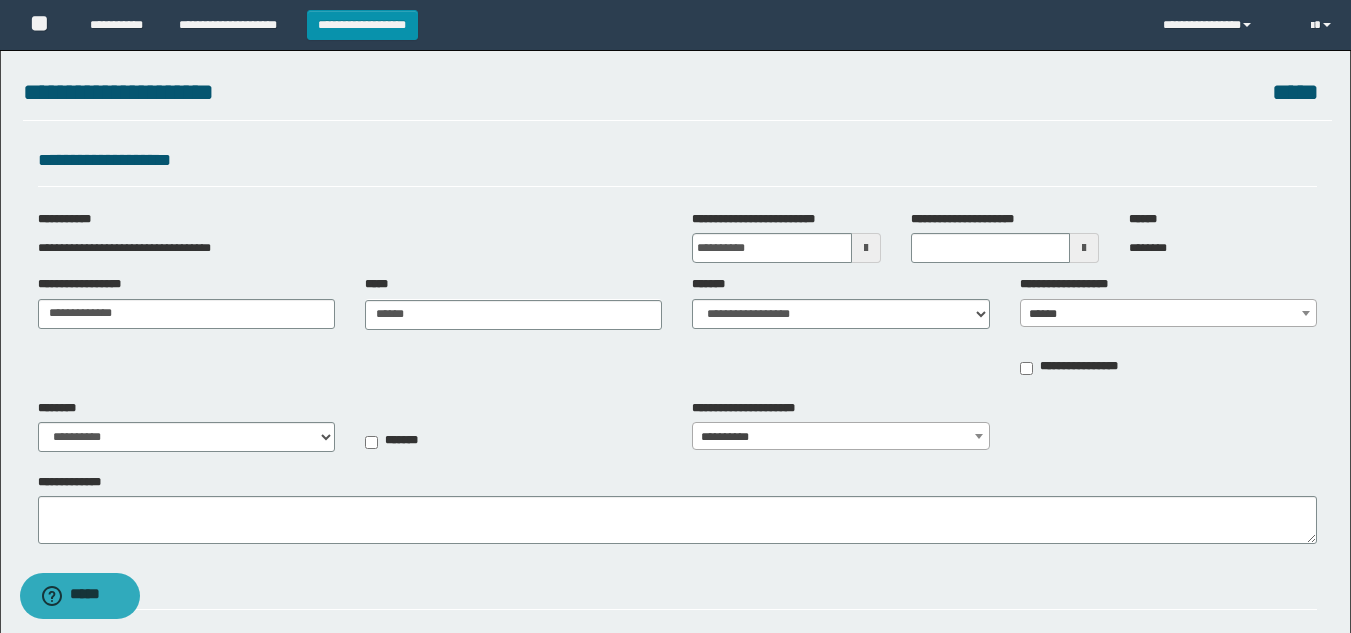 type on "**********" 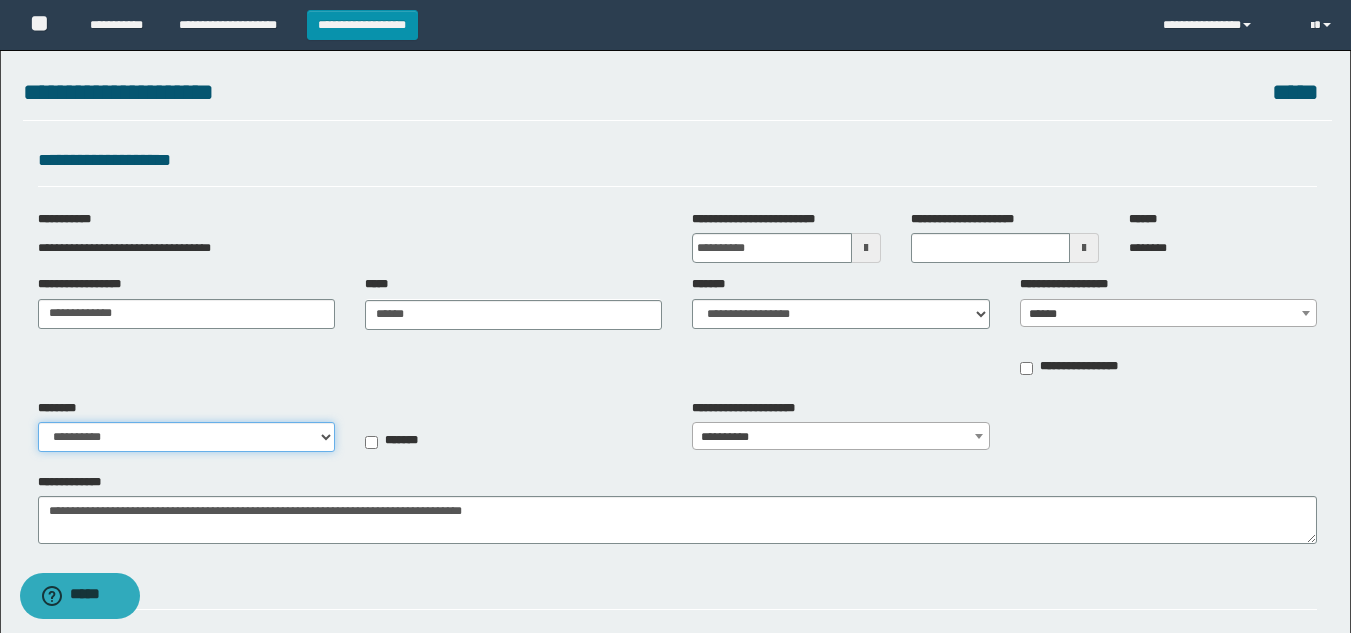 click on "**********" at bounding box center (186, 437) 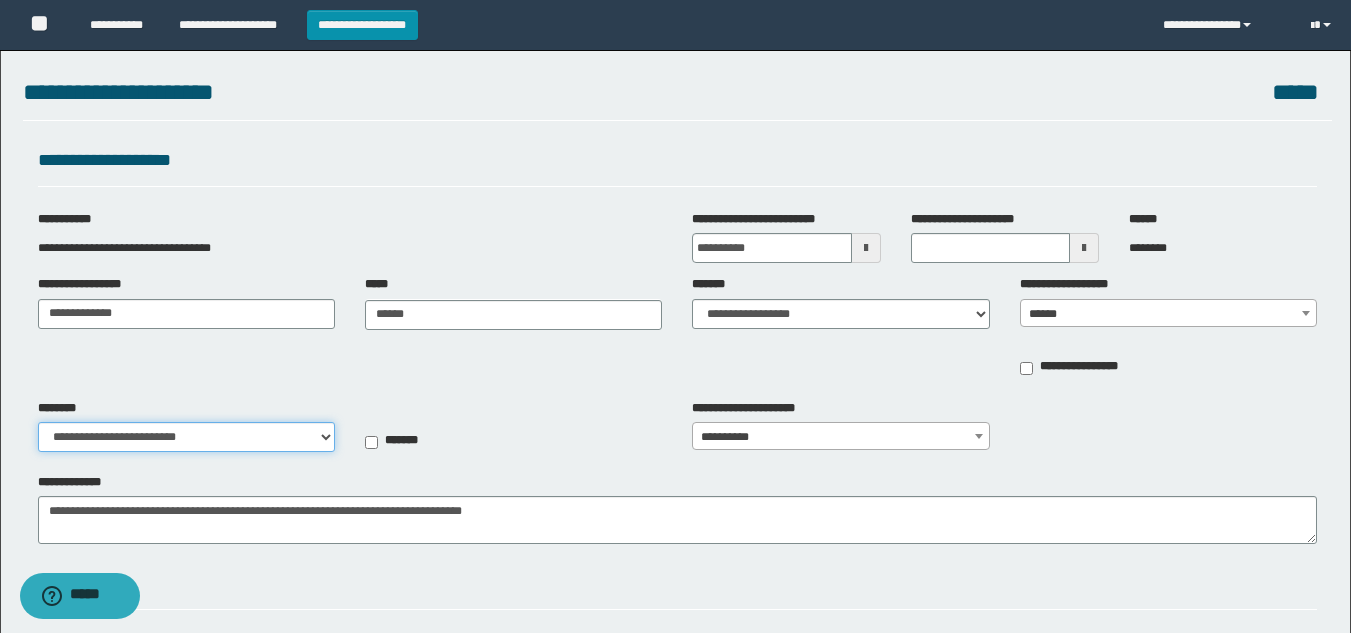 click on "**********" at bounding box center [186, 437] 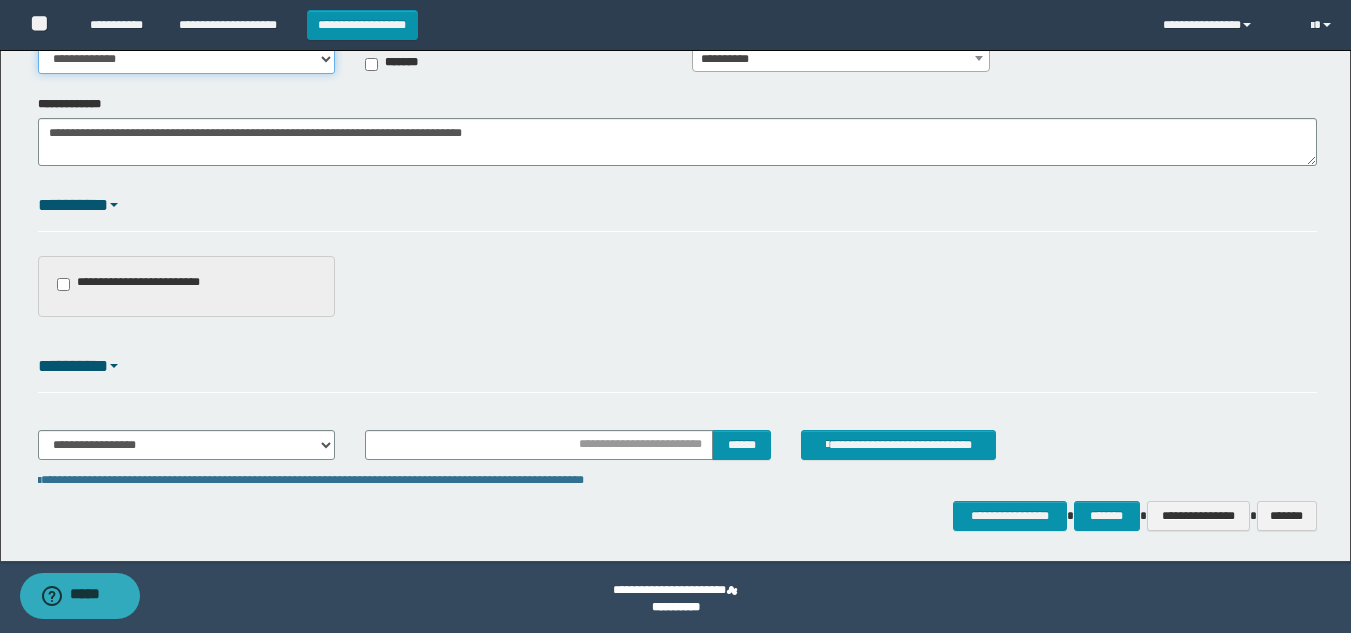 scroll, scrollTop: 381, scrollLeft: 0, axis: vertical 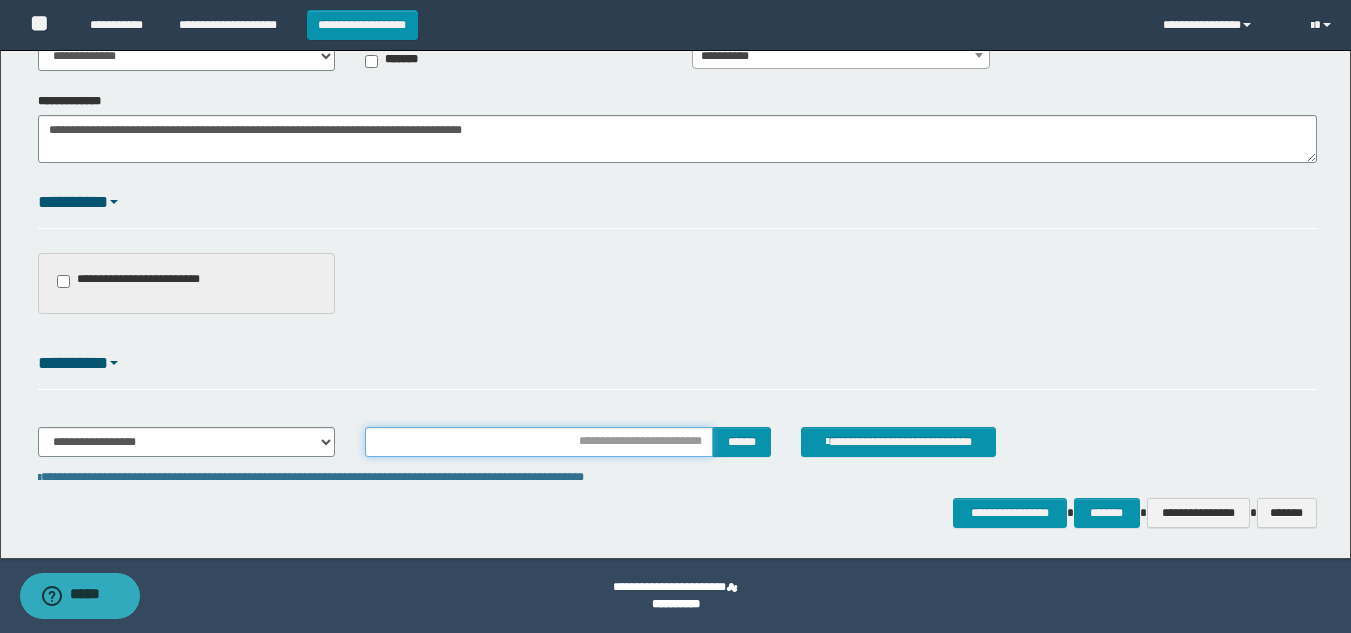 click at bounding box center [539, 442] 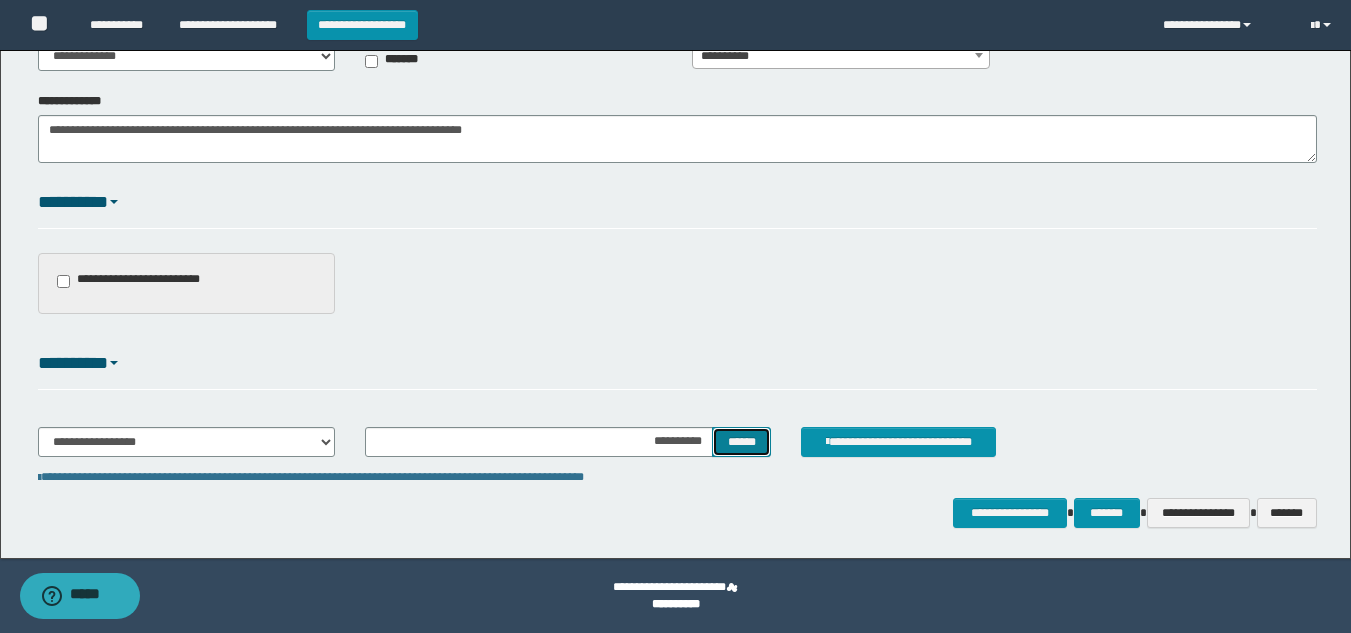 click on "******" at bounding box center [741, 442] 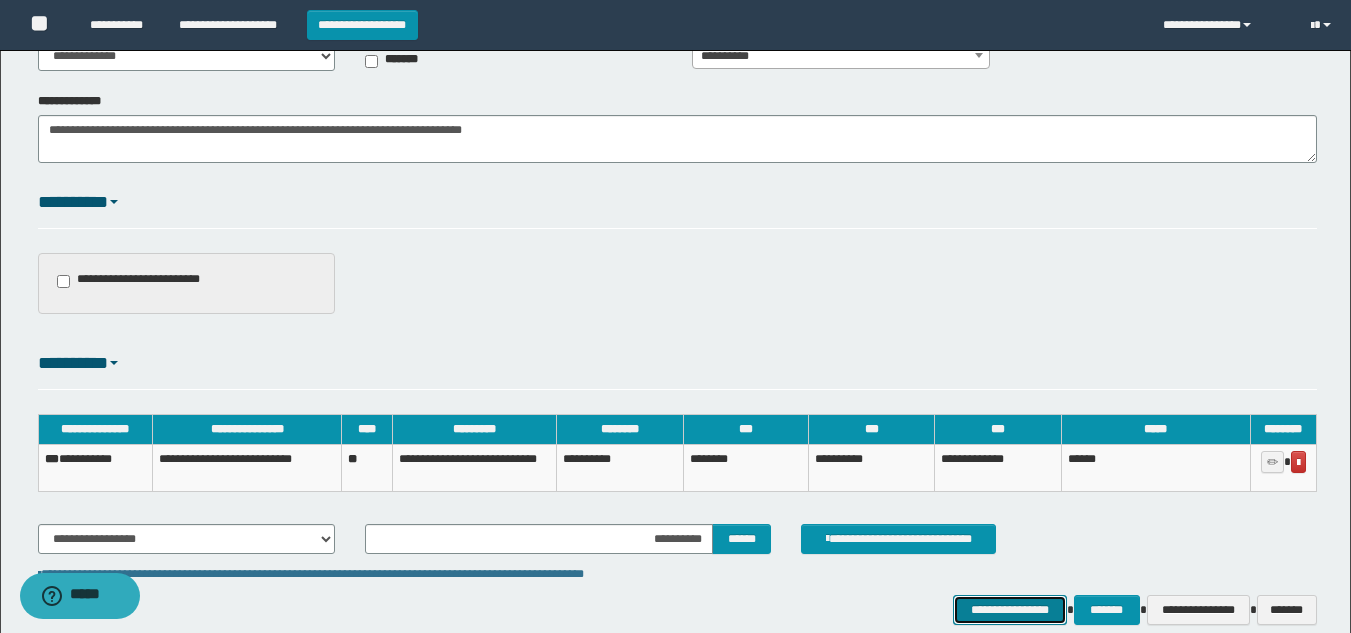 click on "**********" at bounding box center [1009, 610] 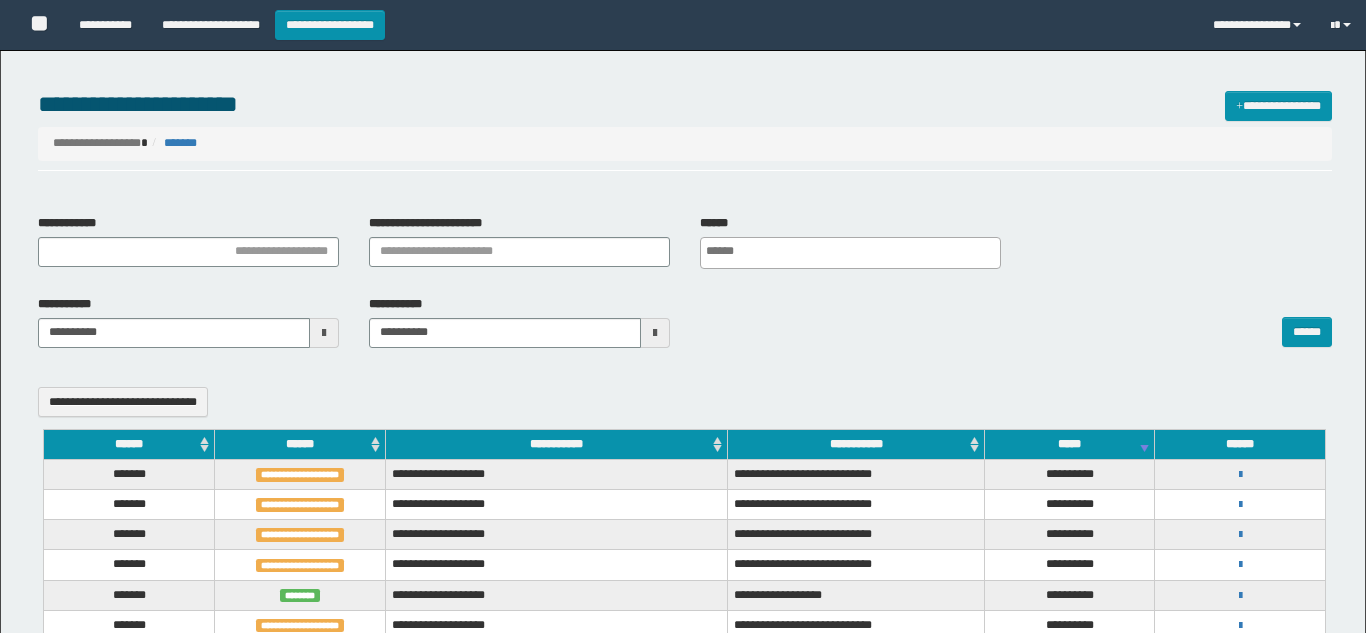 select 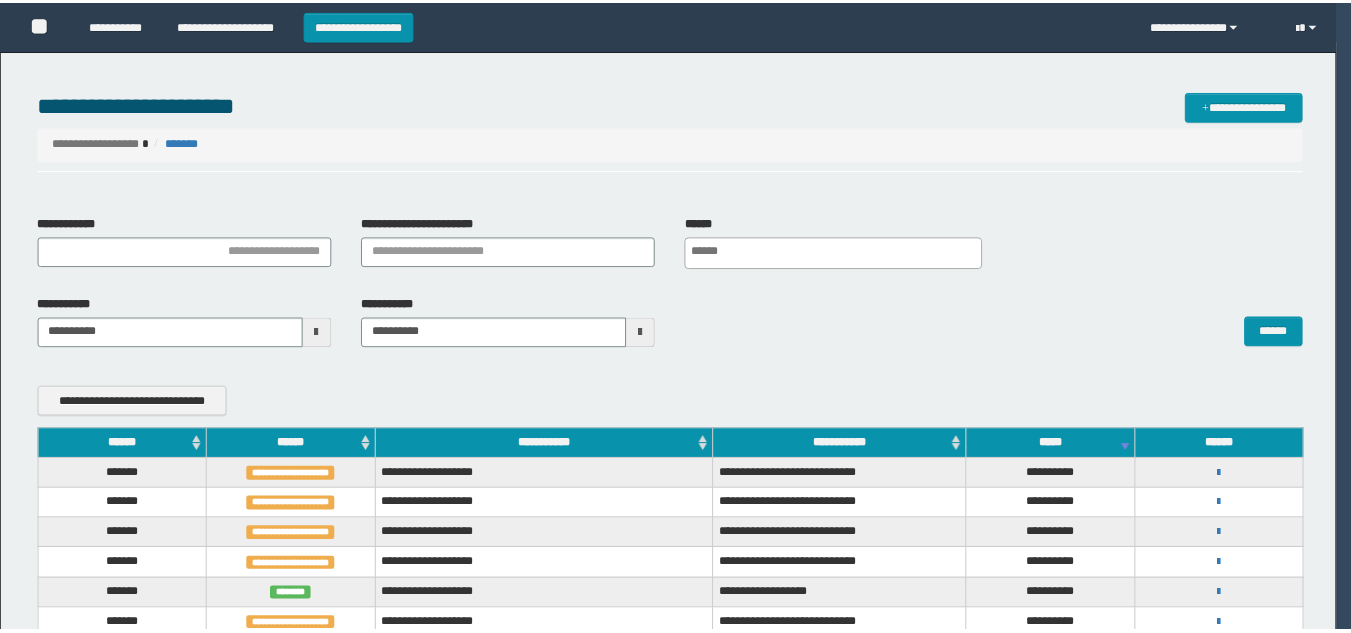 scroll, scrollTop: 0, scrollLeft: 0, axis: both 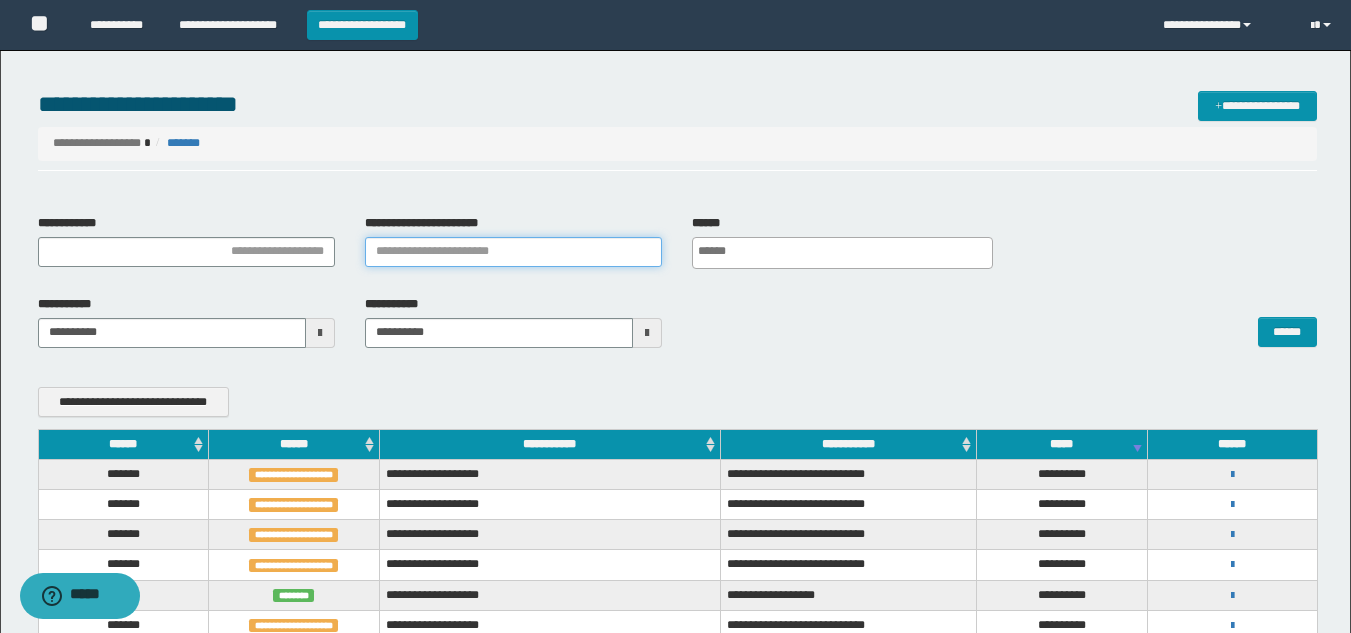 click on "**********" at bounding box center [513, 252] 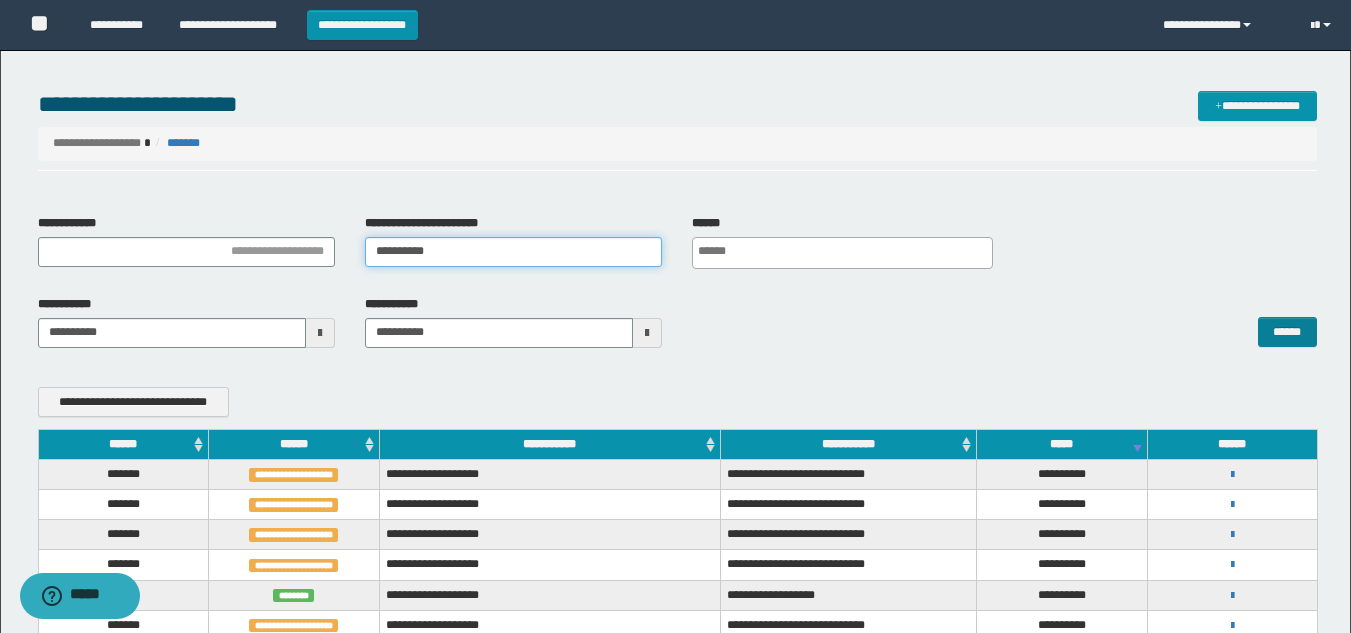 type on "**********" 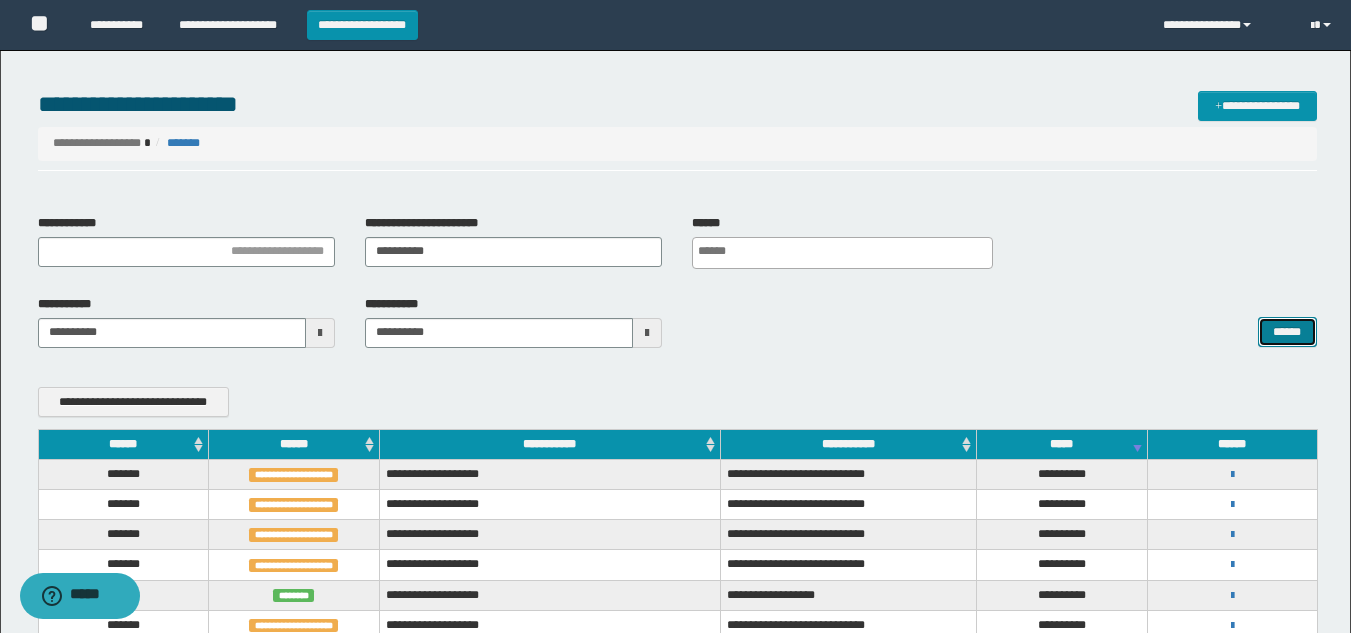 click on "******" at bounding box center (1287, 332) 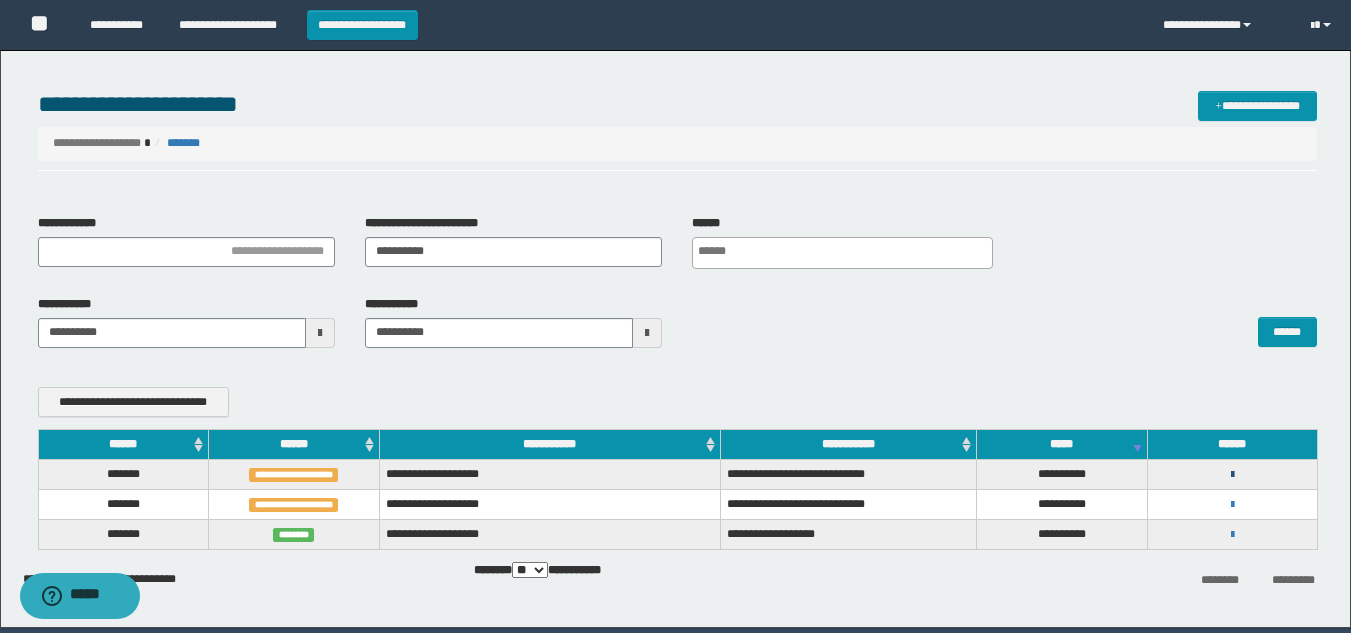 click at bounding box center [1232, 475] 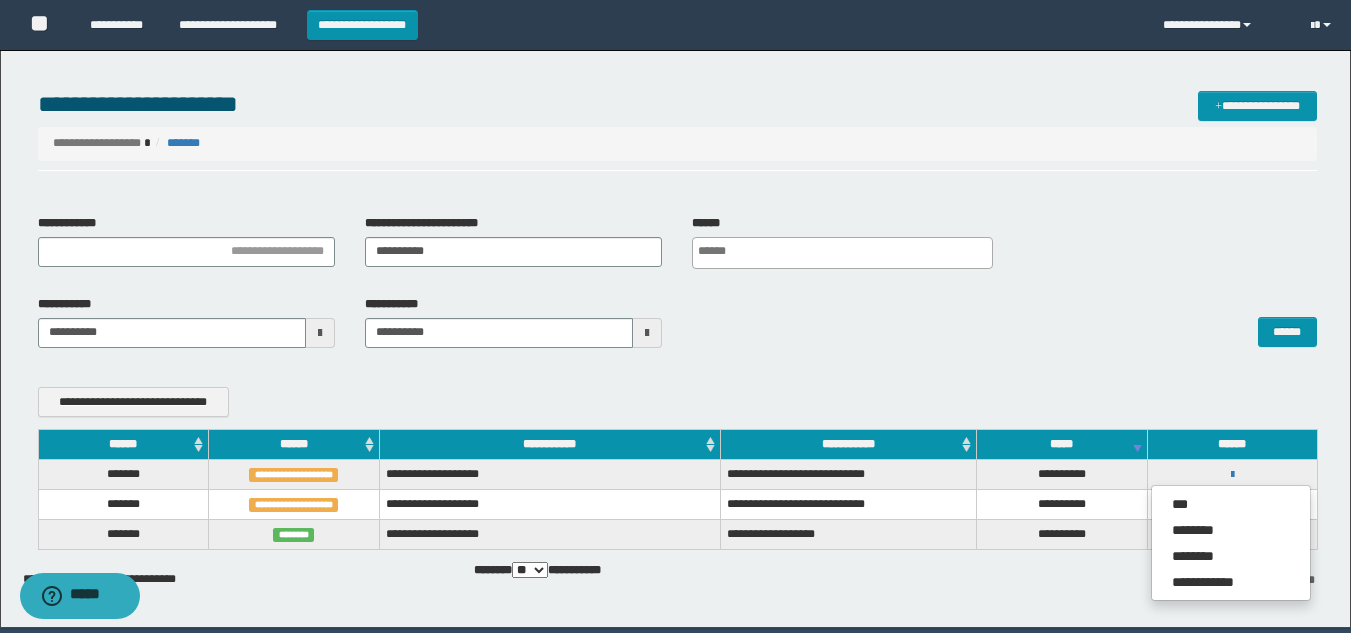 click on "**********" at bounding box center (675, 334) 